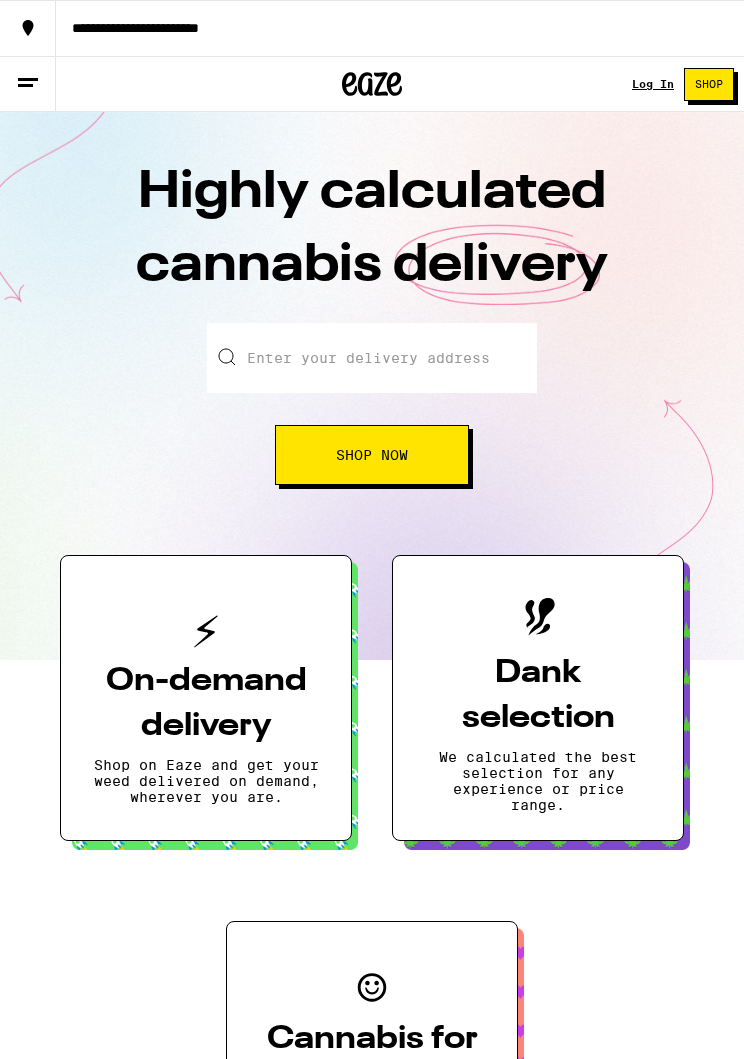 scroll, scrollTop: 0, scrollLeft: 0, axis: both 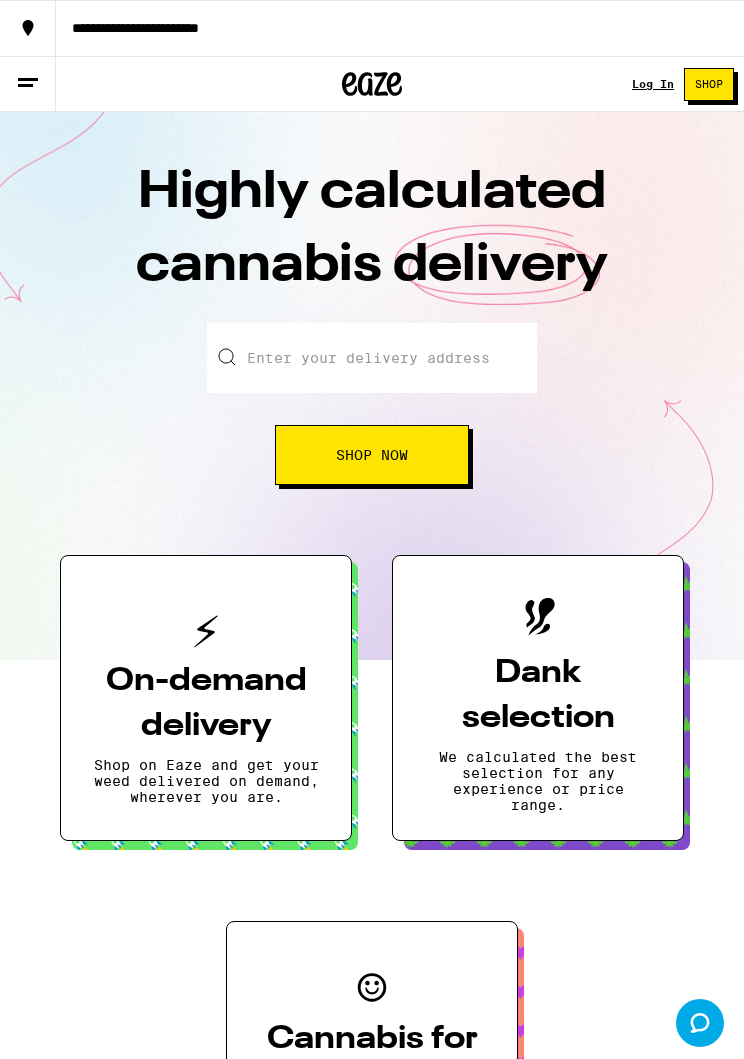 click on "Log In" at bounding box center (653, 84) 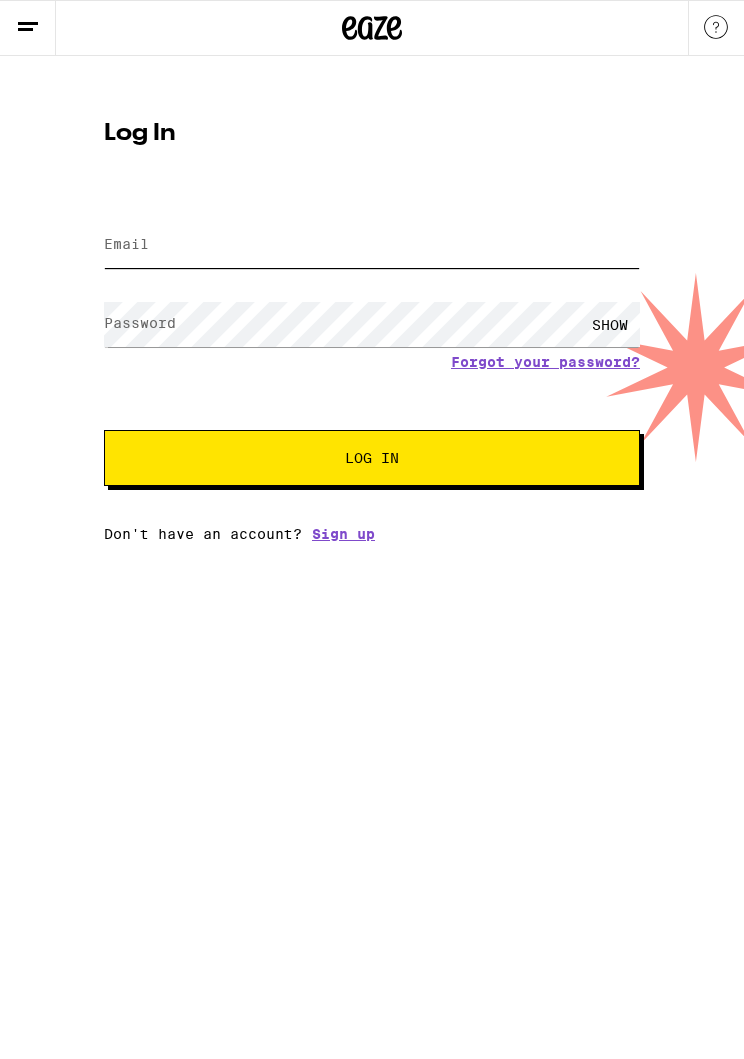 click on "Email" at bounding box center [372, 245] 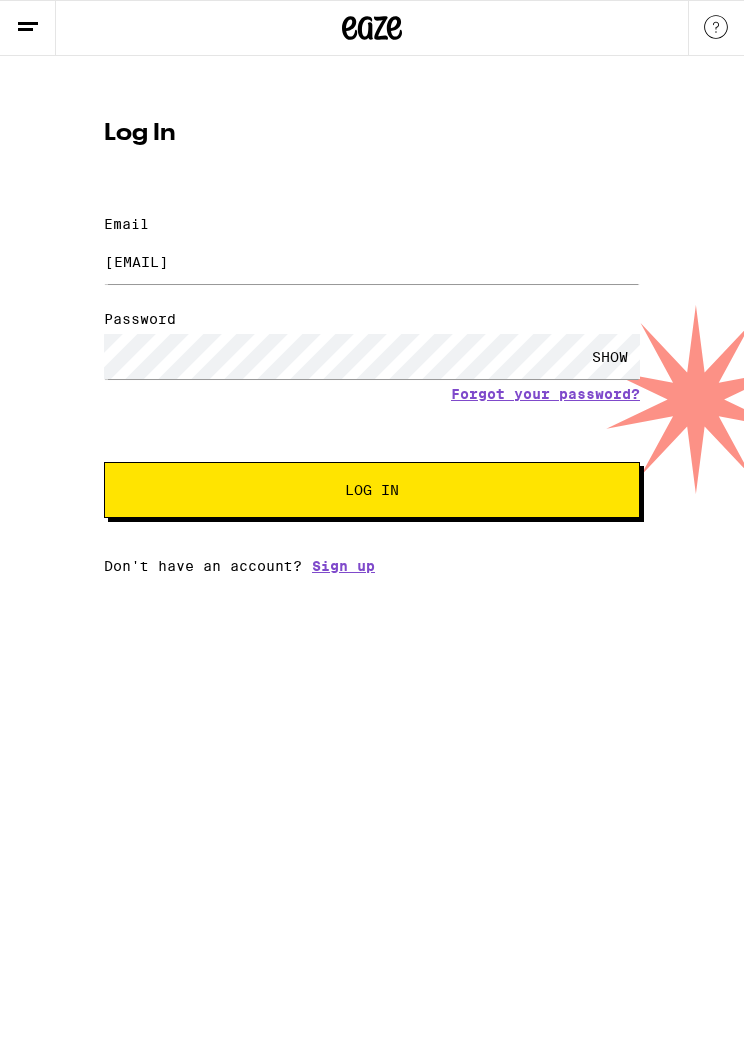 click on "Log In" at bounding box center (372, 490) 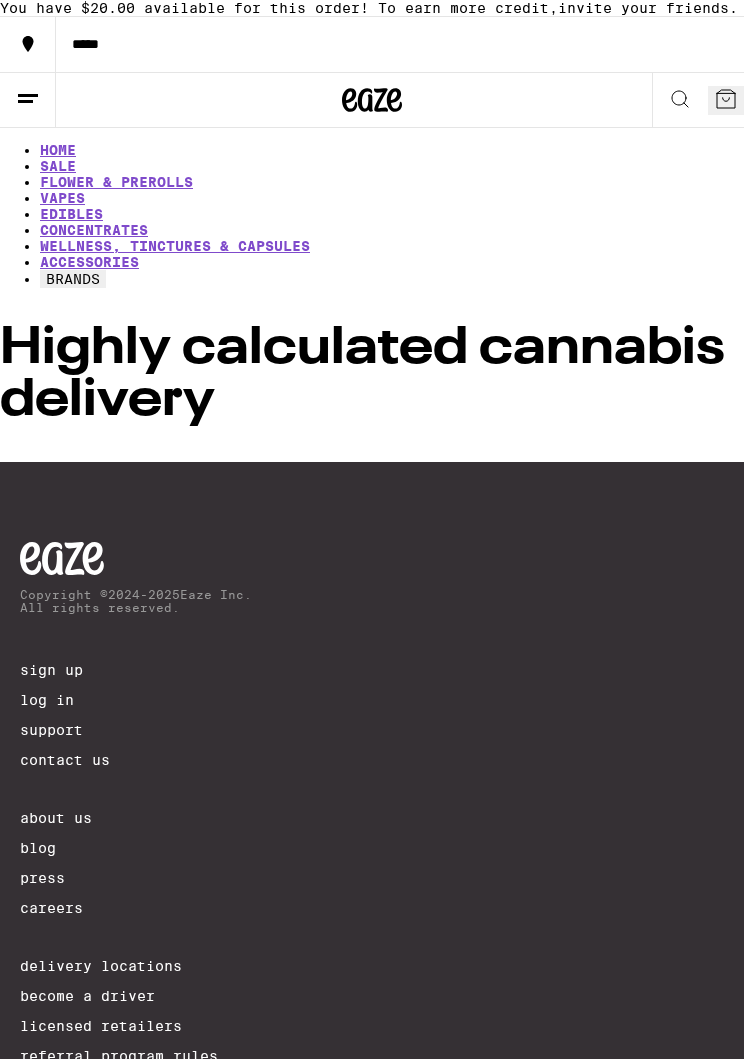 click on "*****" at bounding box center (400, 44) 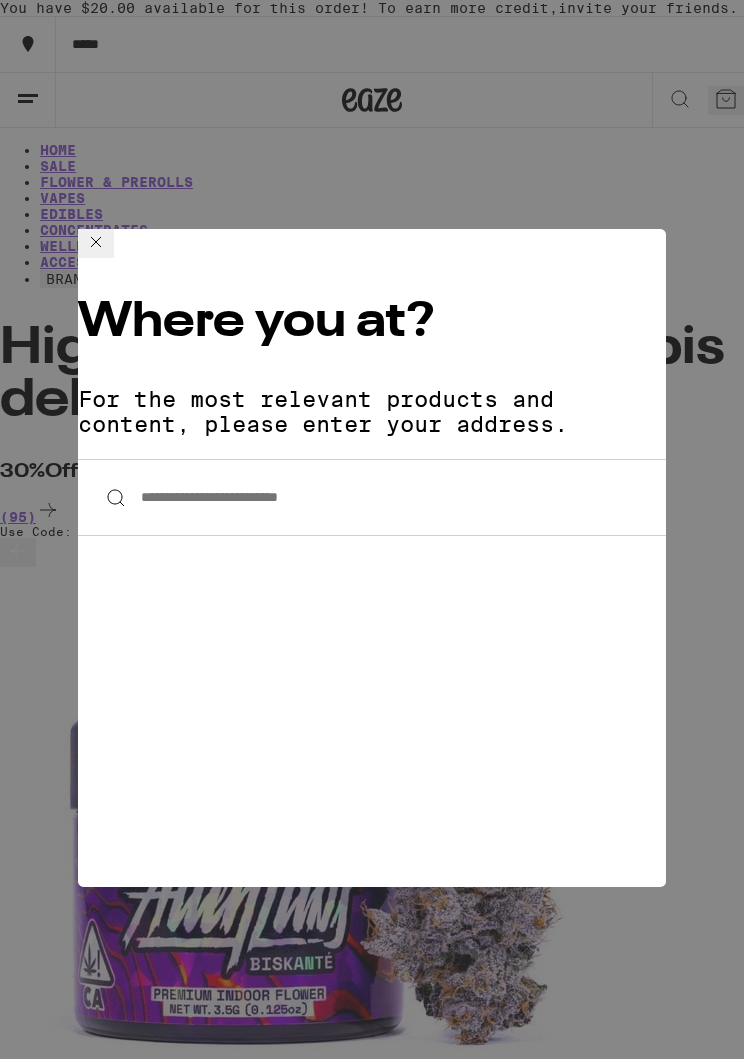 click on "**********" at bounding box center (372, 497) 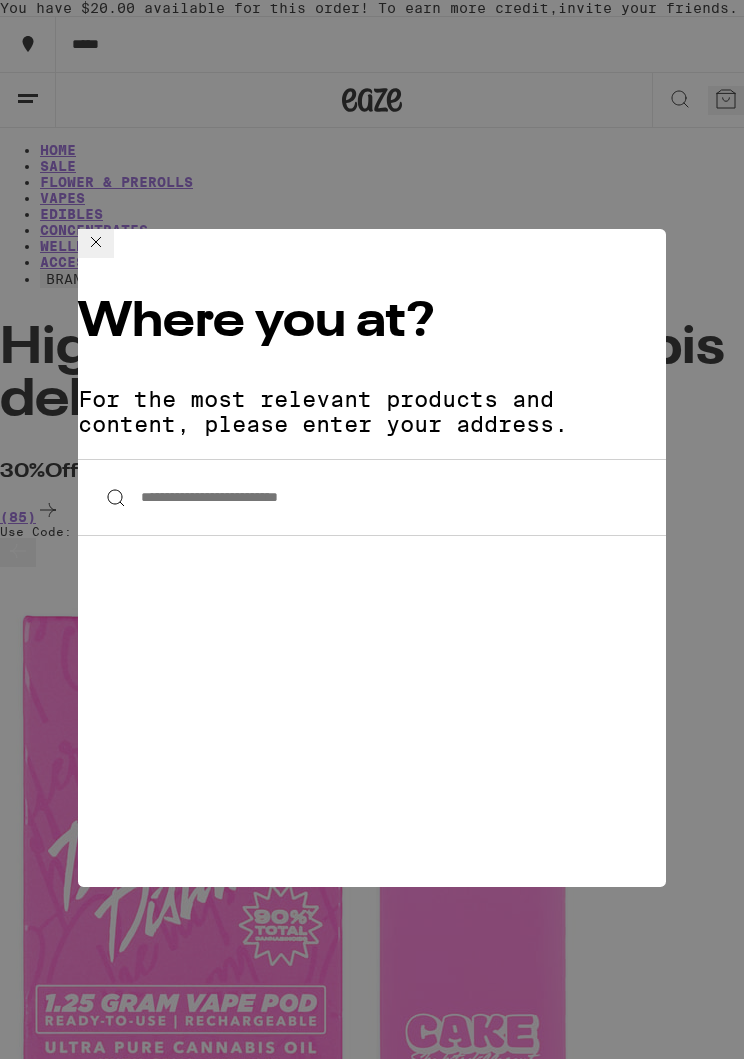 scroll, scrollTop: 0, scrollLeft: 0, axis: both 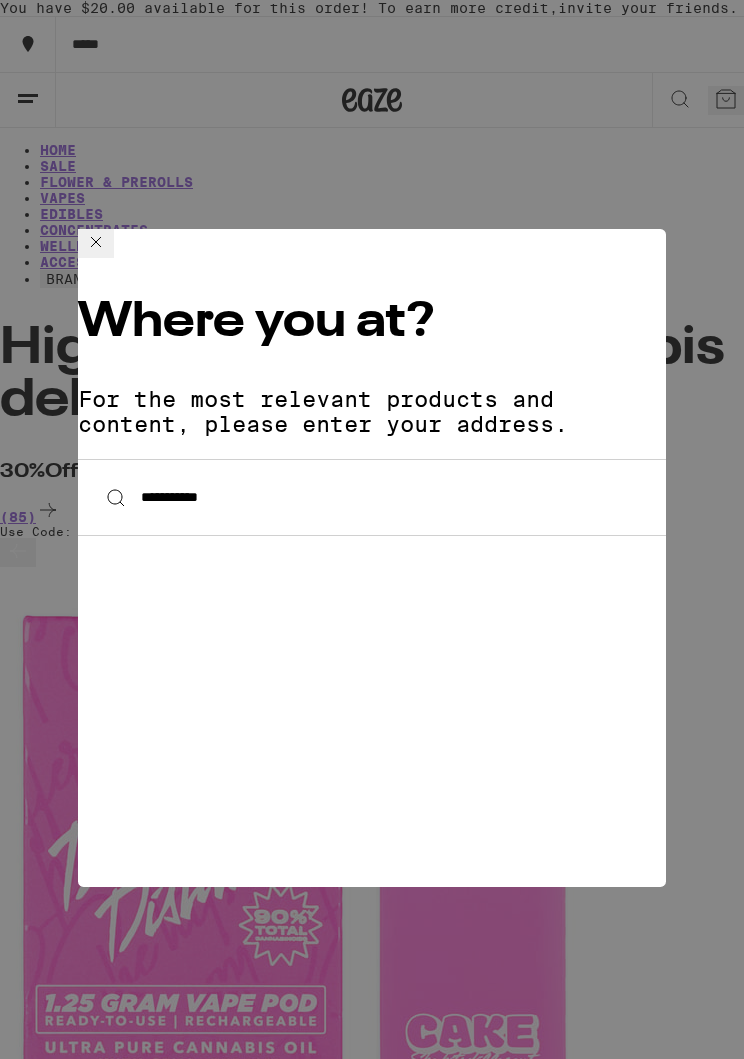 click on "**********" at bounding box center (372, 497) 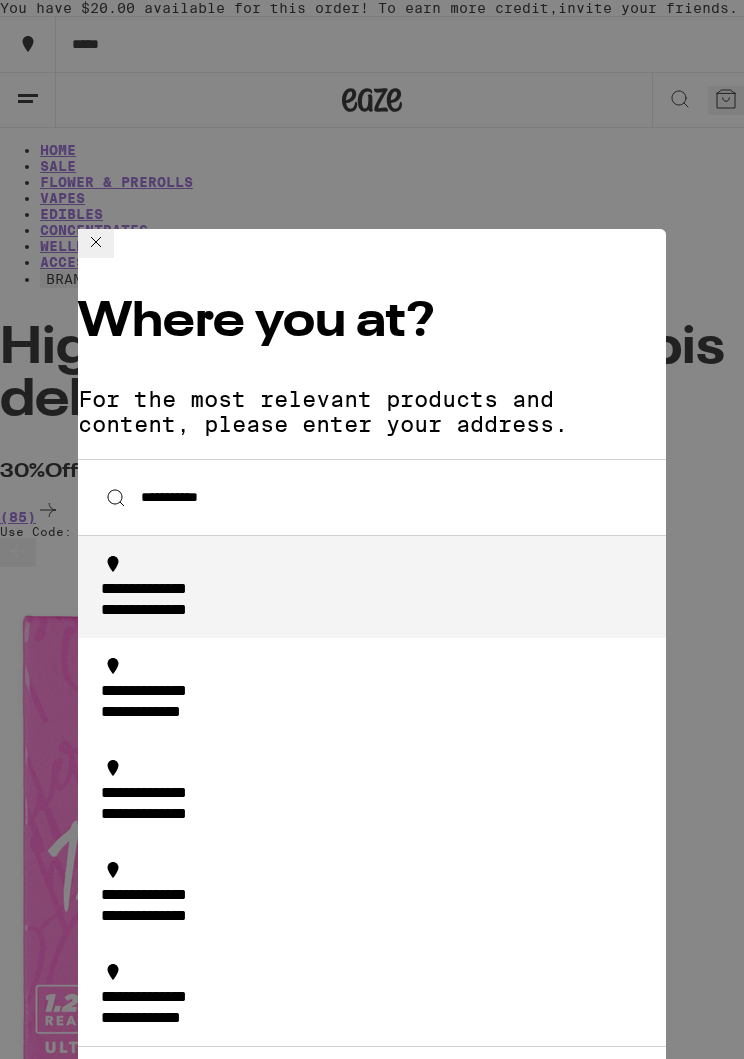 click on "**********" at bounding box center (375, 601) 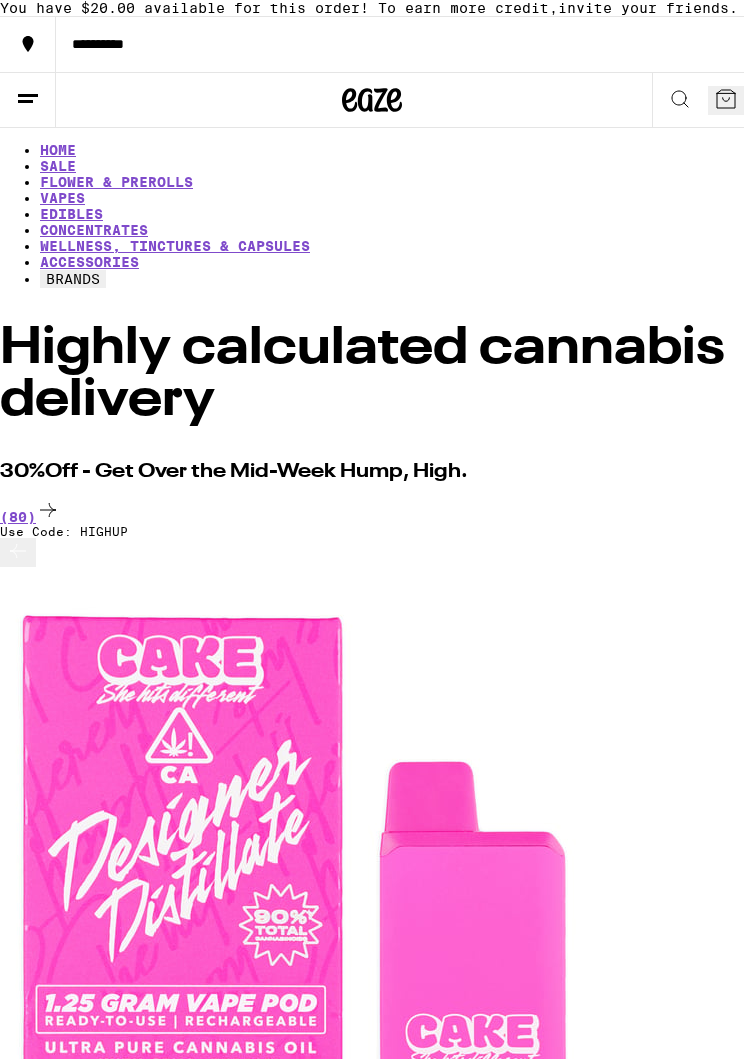 click on "(80)" at bounding box center (372, 511) 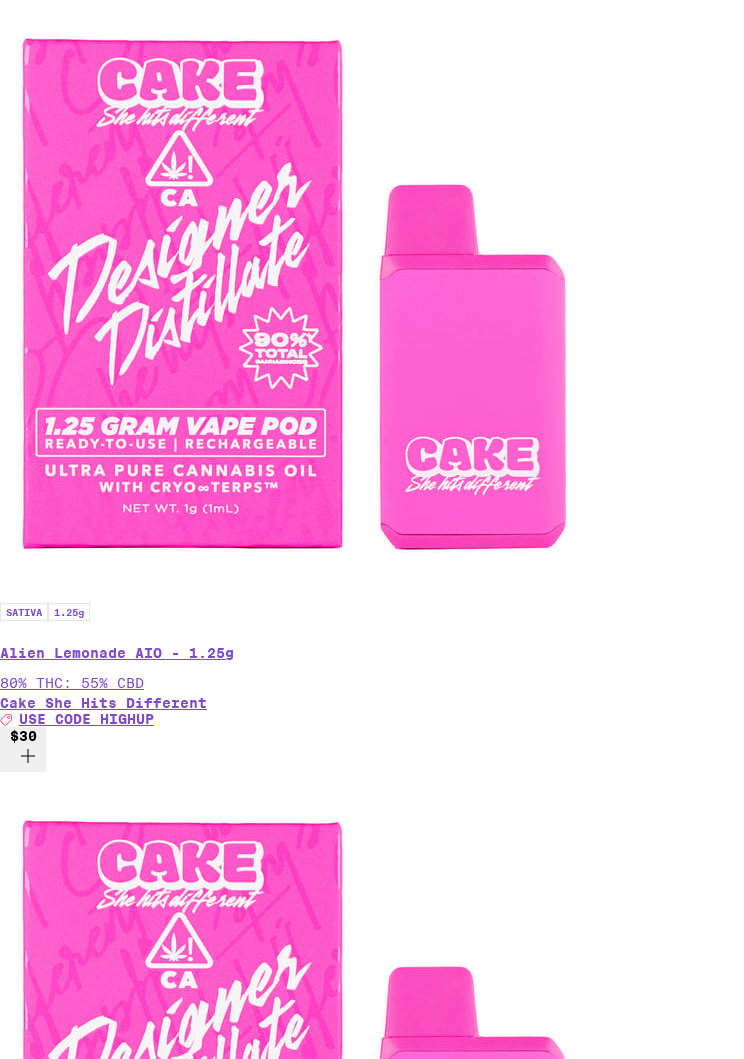 scroll, scrollTop: 0, scrollLeft: 0, axis: both 